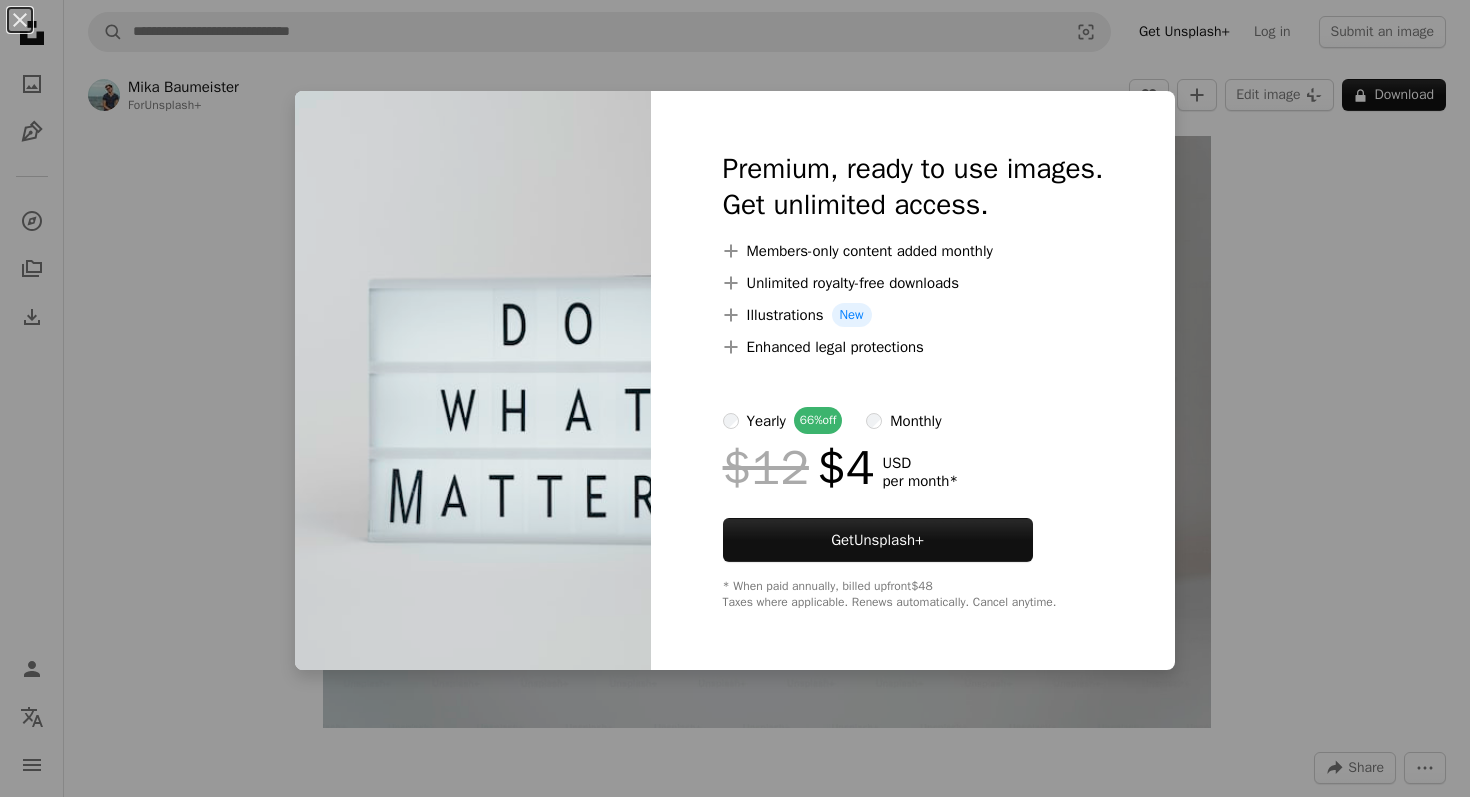 scroll, scrollTop: 0, scrollLeft: 0, axis: both 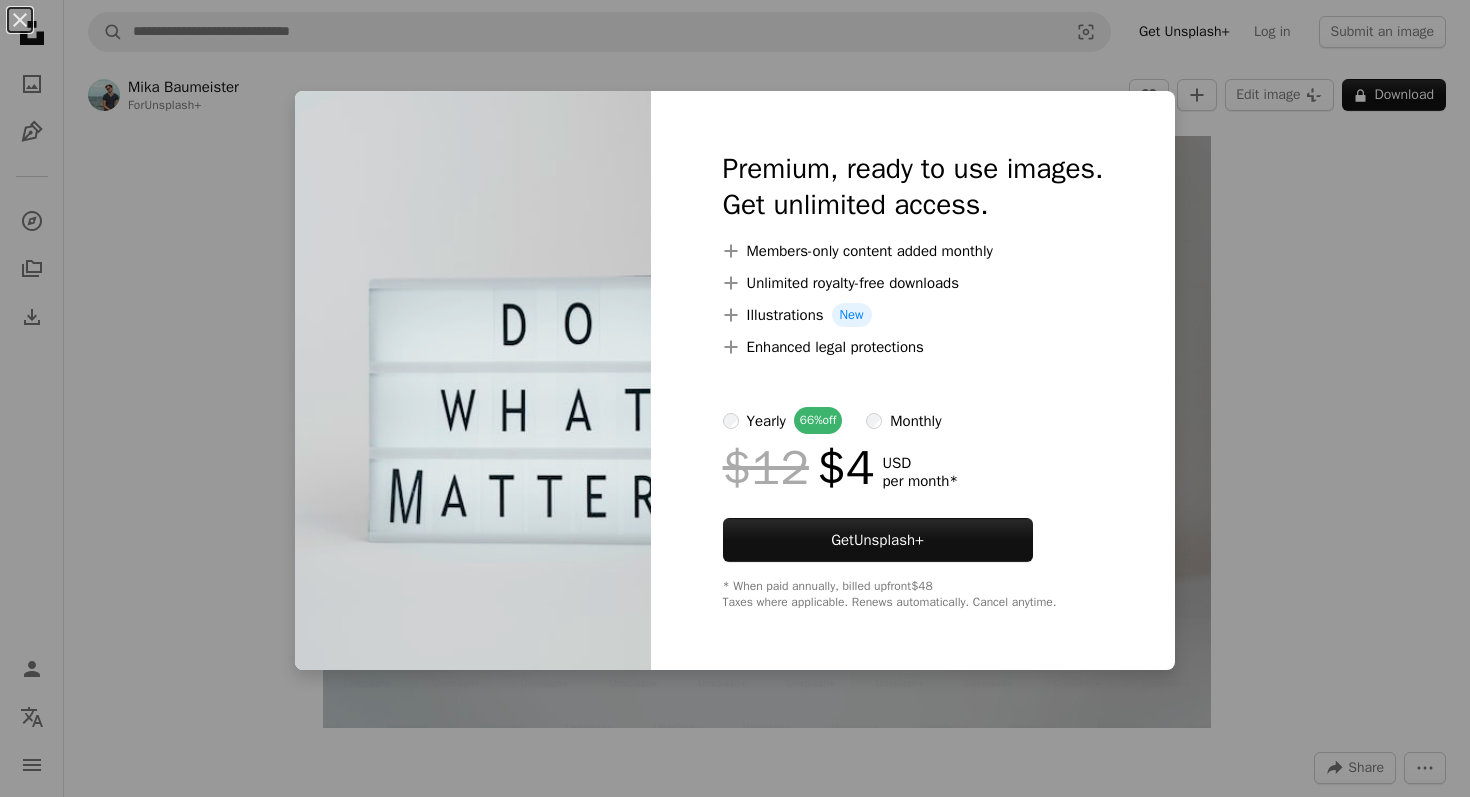 click on "An X shape Premium, ready to use images. Get unlimited access. A plus sign Members-only content added monthly A plus sign Unlimited royalty-free downloads A plus sign Illustrations  New A plus sign Enhanced legal protections yearly 66%  off monthly $12   $4 USD per month * Get  Unsplash+ * When paid annually, billed upfront  $48 Taxes where applicable. Renews automatically. Cancel anytime." at bounding box center [735, 398] 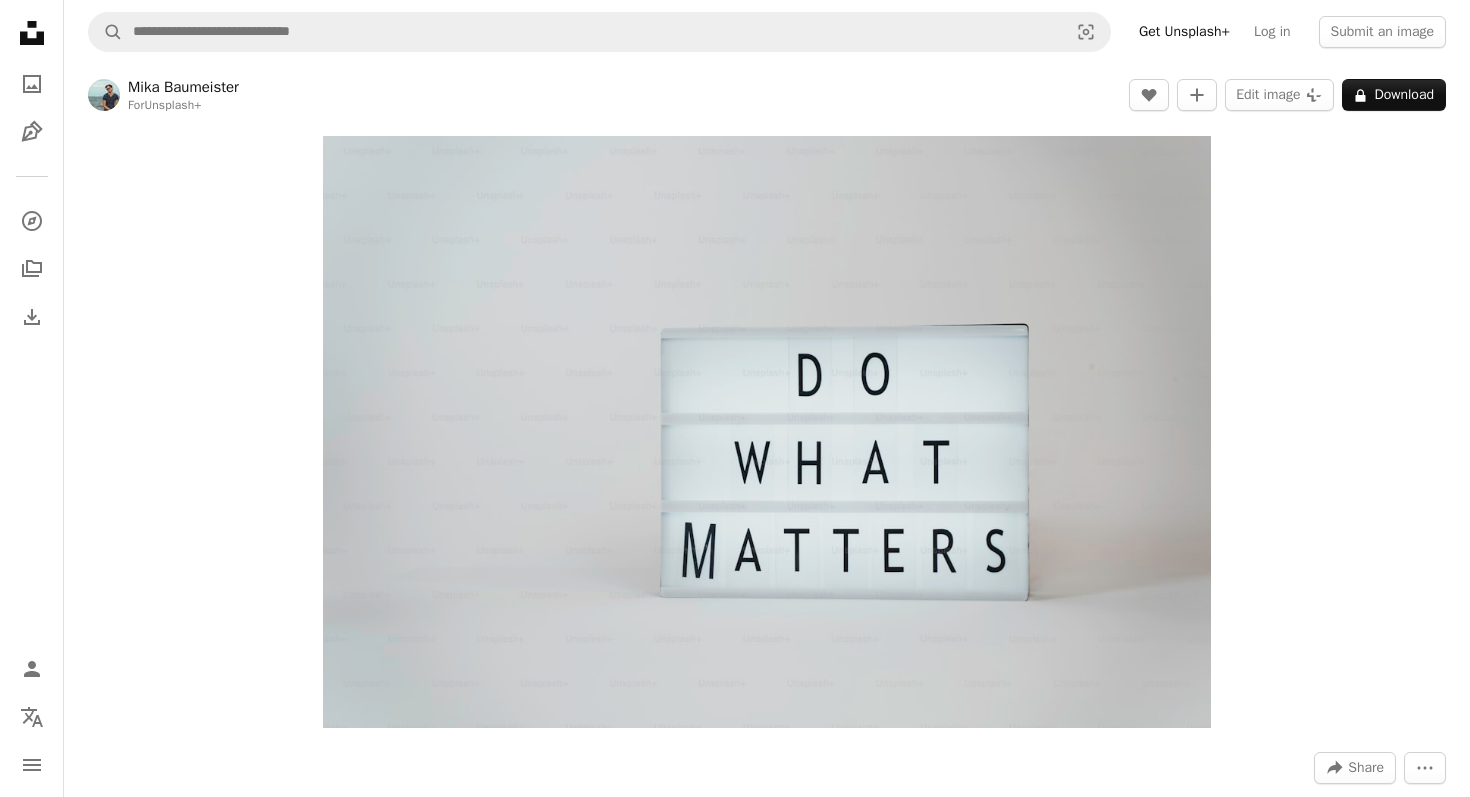 click on "Unsplash+" at bounding box center [172, 105] 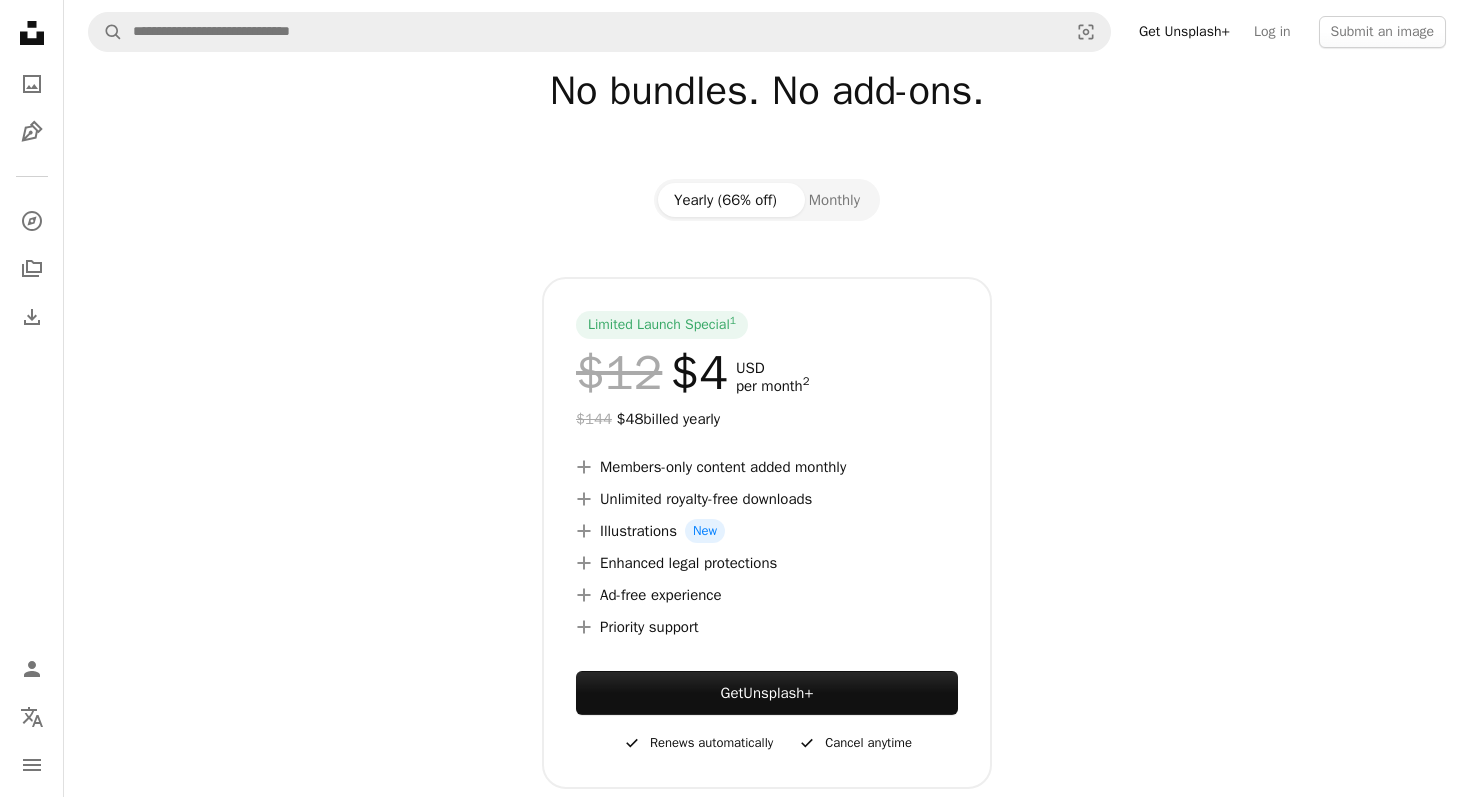 scroll, scrollTop: 0, scrollLeft: 0, axis: both 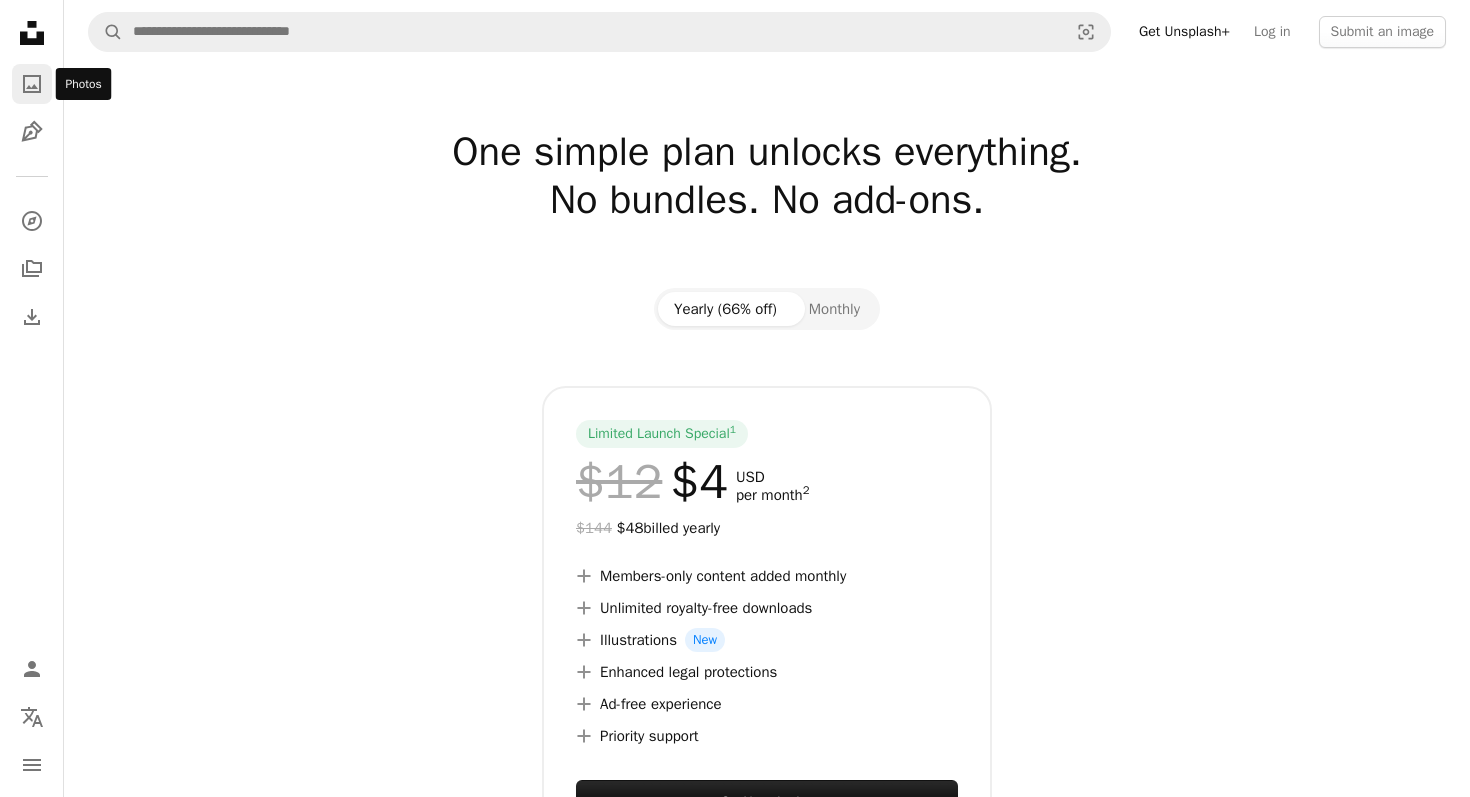 click on "A photo" 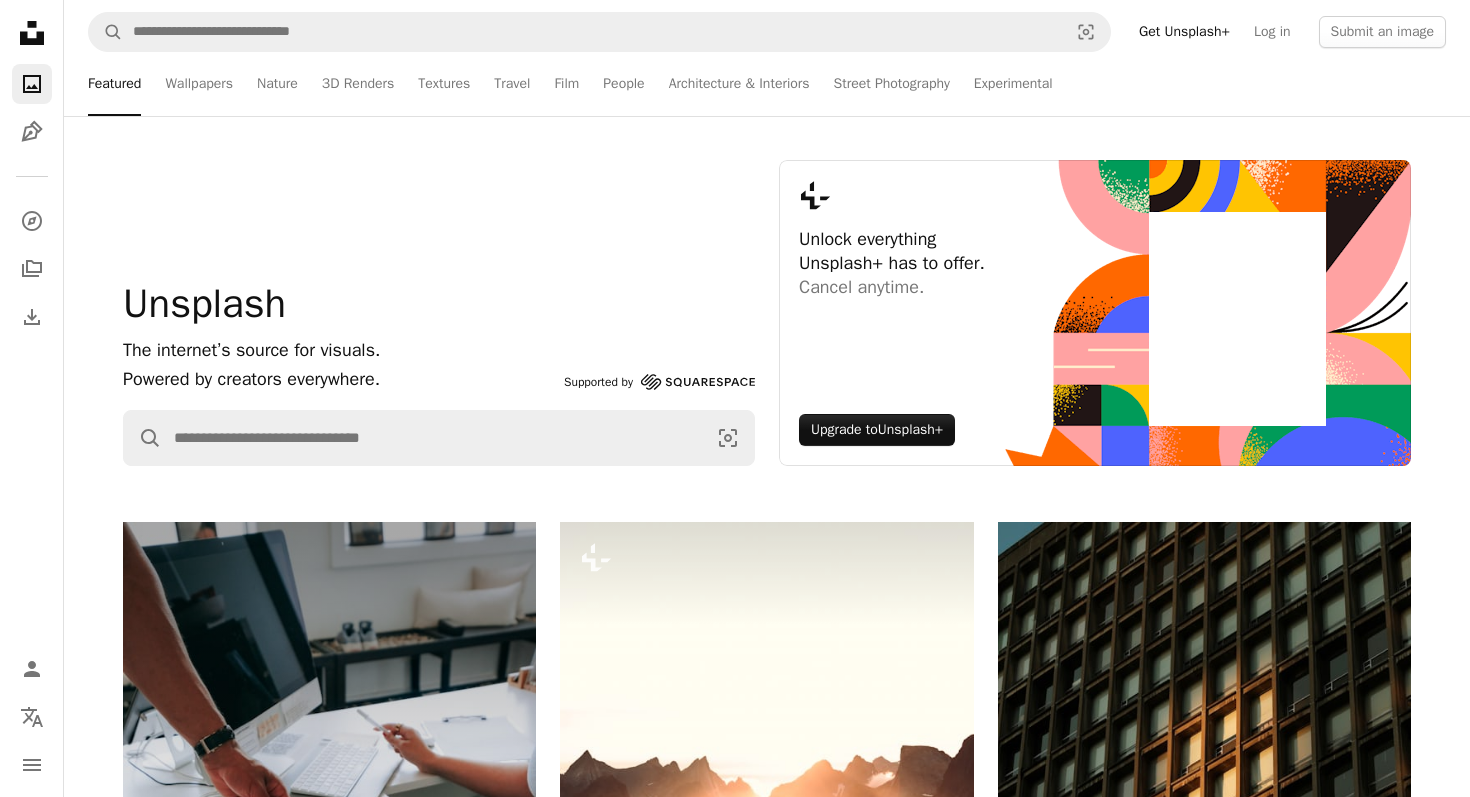 scroll, scrollTop: 0, scrollLeft: 0, axis: both 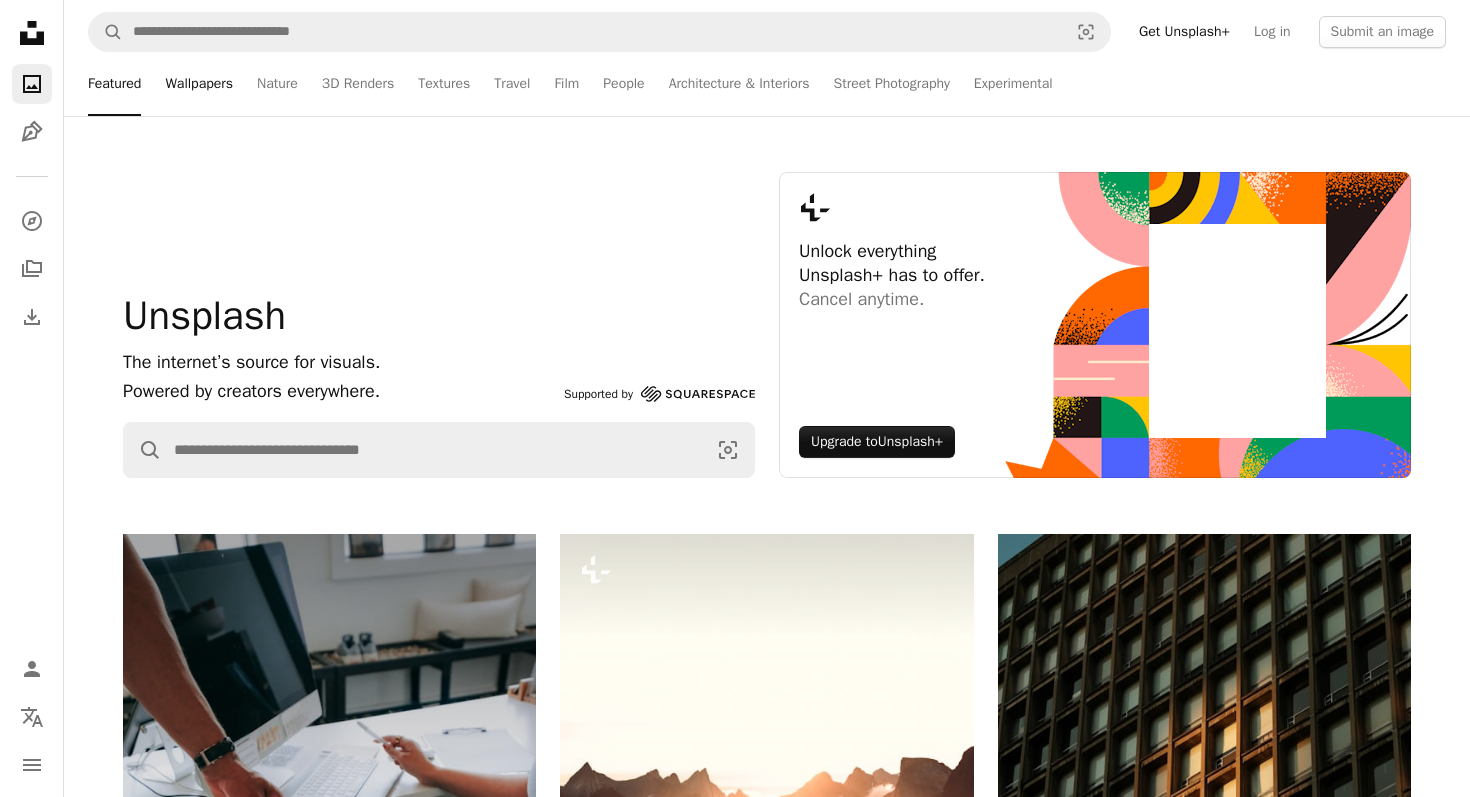 click on "Wallpapers" at bounding box center (199, 84) 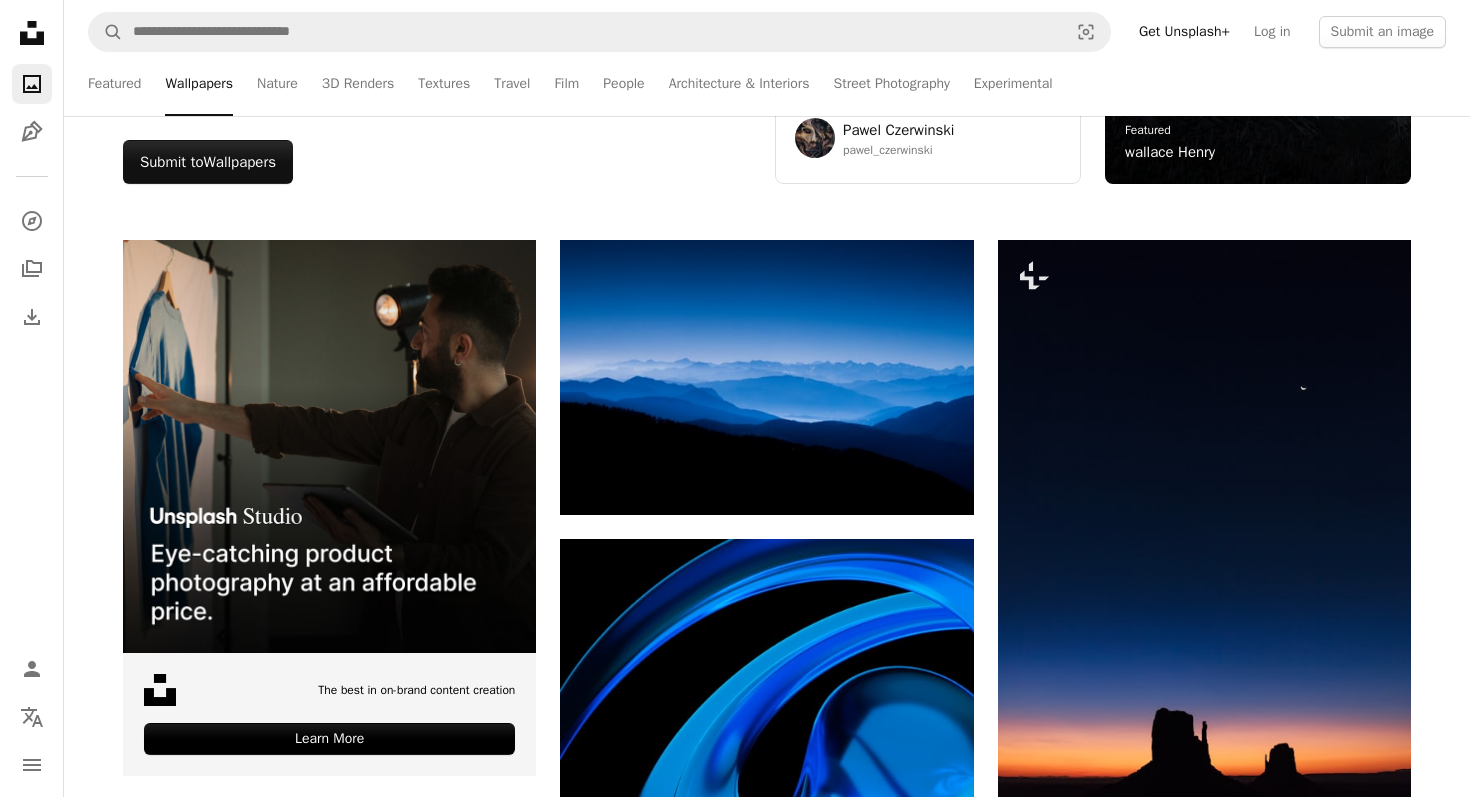 scroll, scrollTop: 54, scrollLeft: 0, axis: vertical 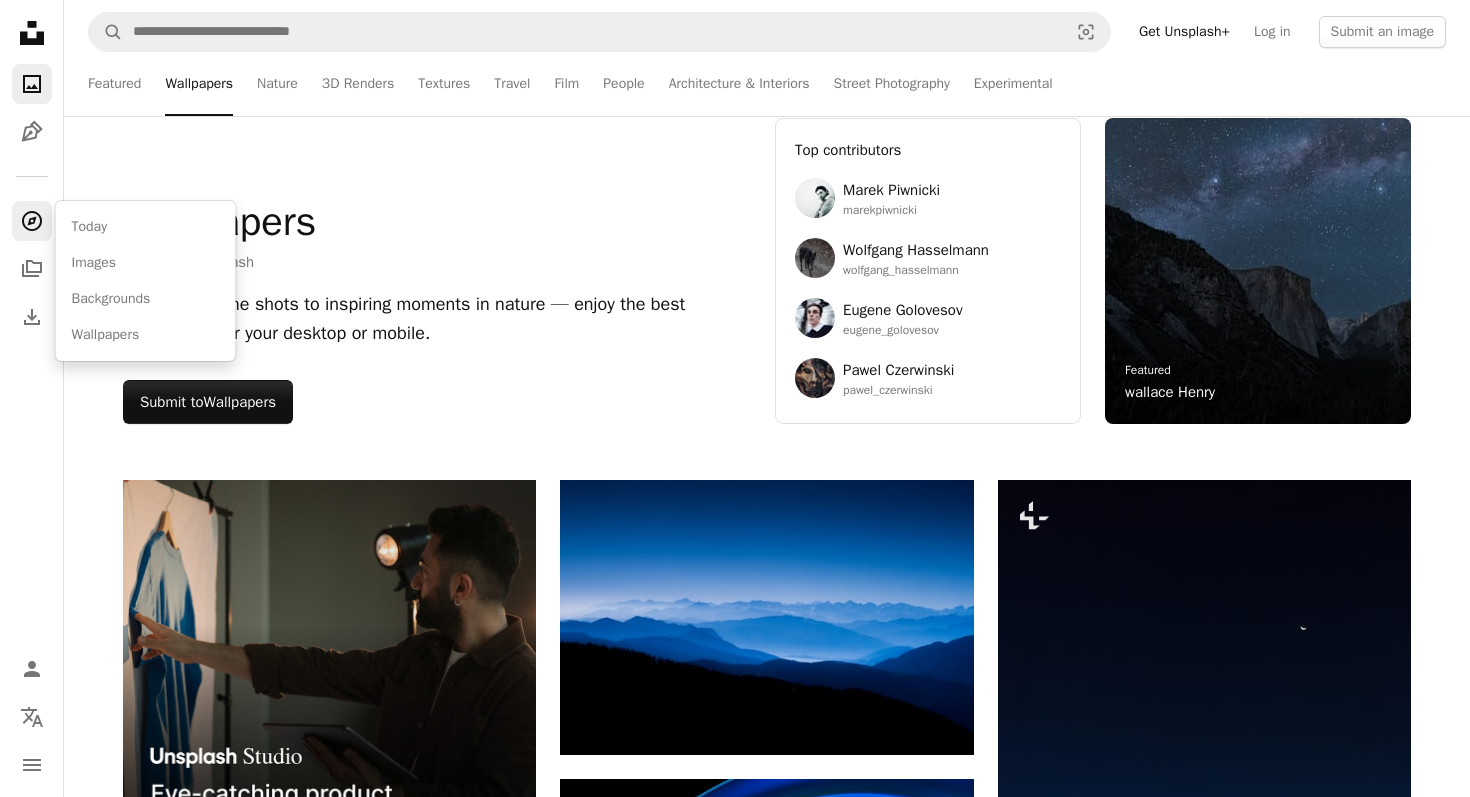click 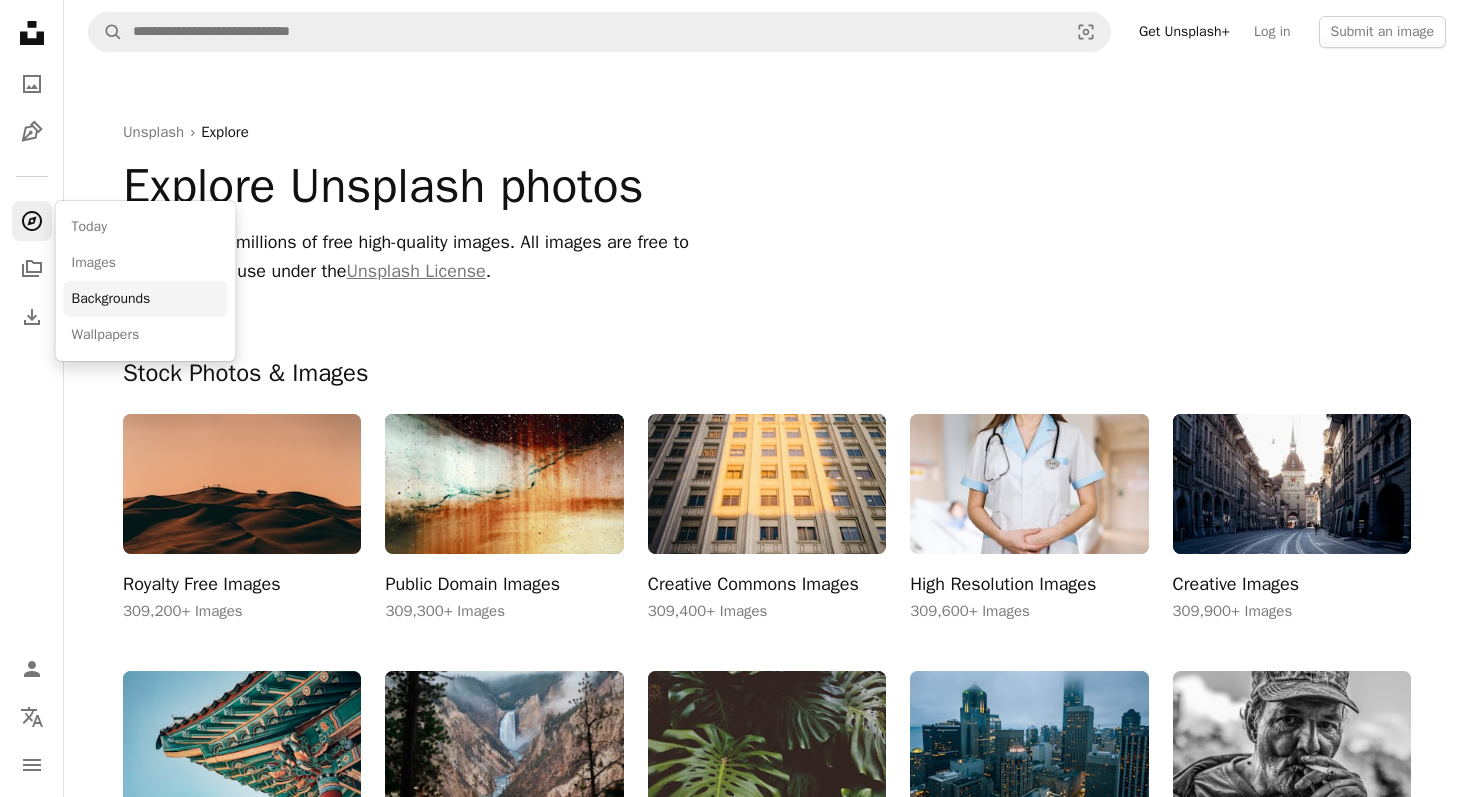 click on "Backgrounds" at bounding box center [146, 299] 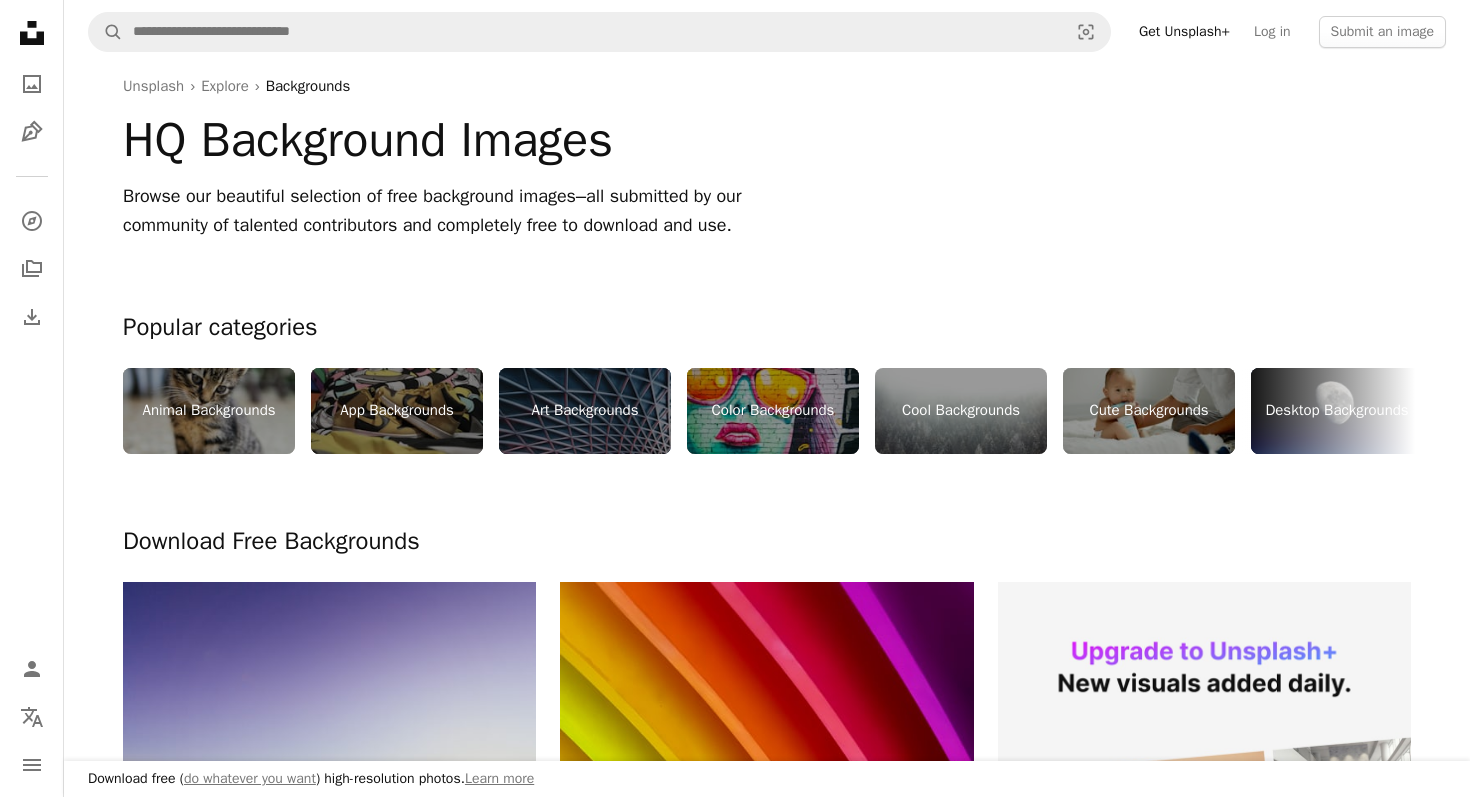 scroll, scrollTop: 47, scrollLeft: 0, axis: vertical 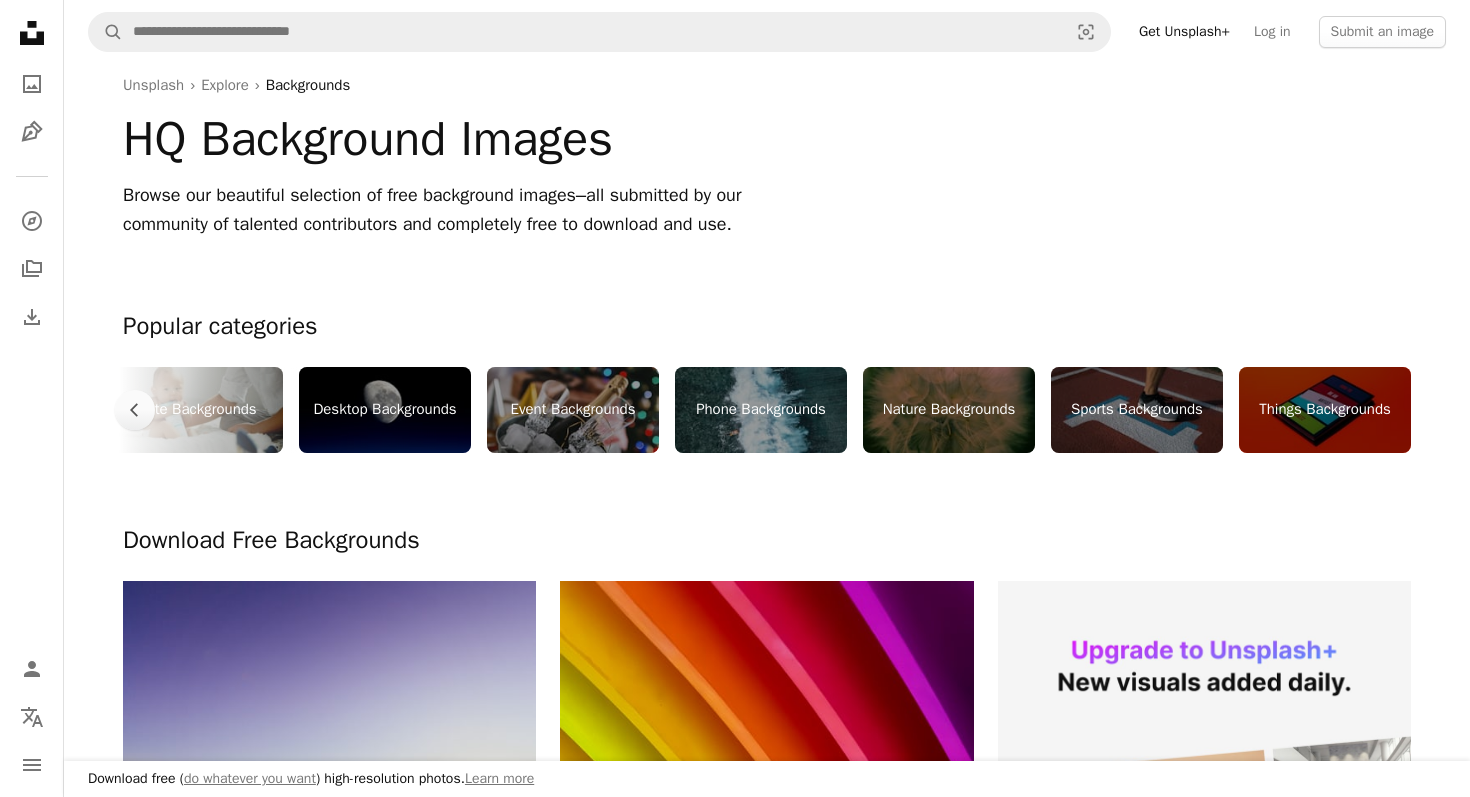 click on "Things Backgrounds" at bounding box center [1325, 410] 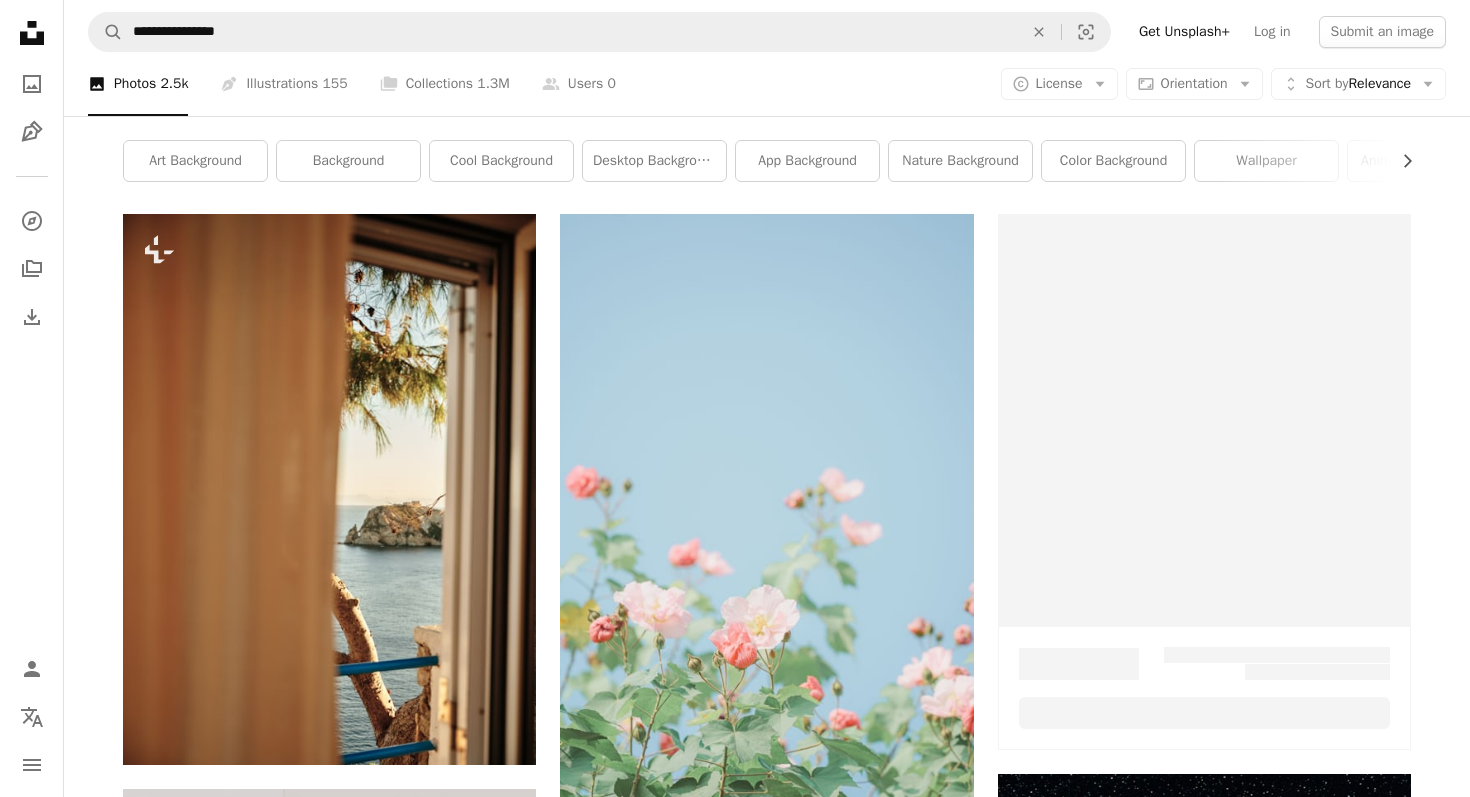 scroll, scrollTop: 79, scrollLeft: 0, axis: vertical 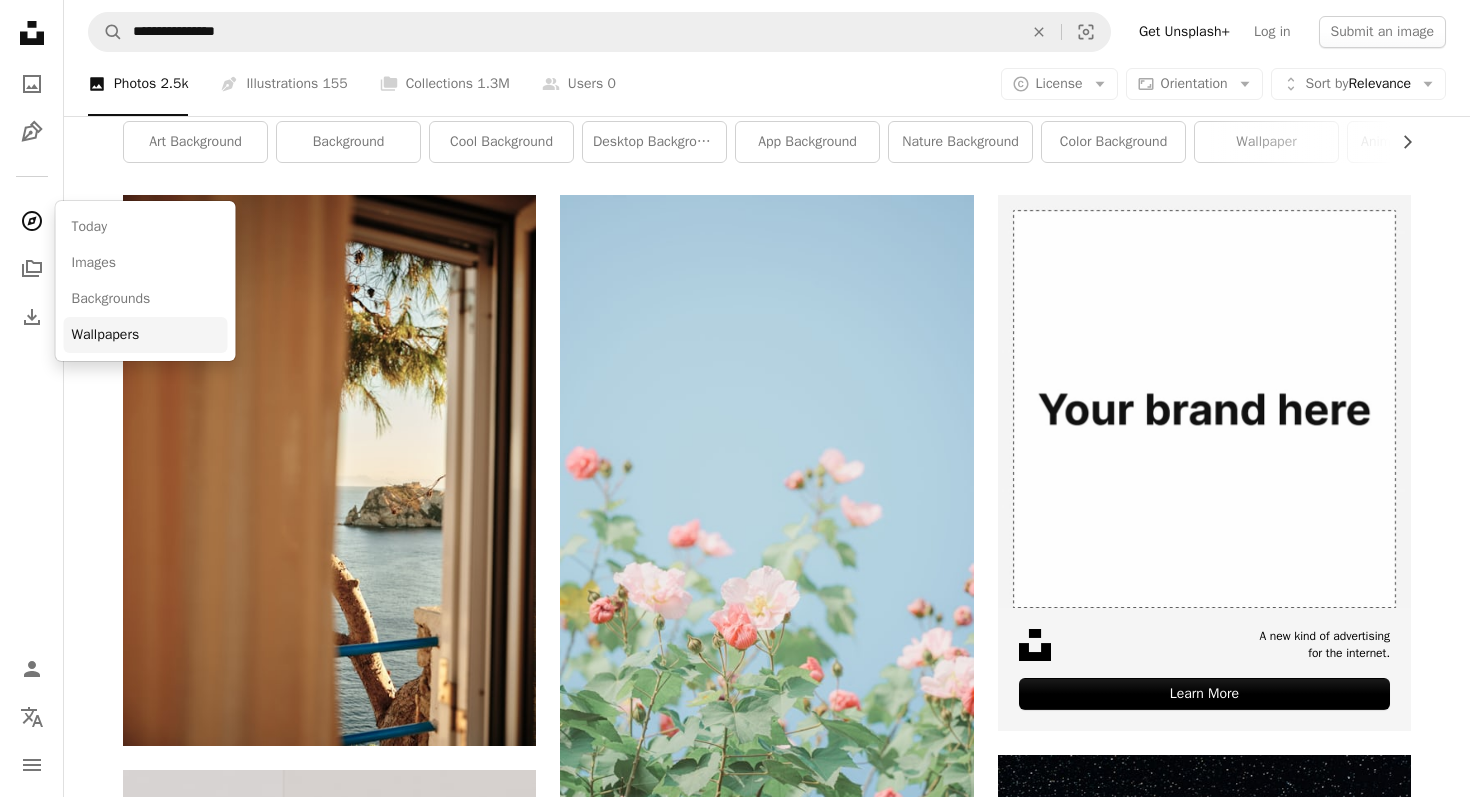 click on "Wallpapers" at bounding box center (146, 335) 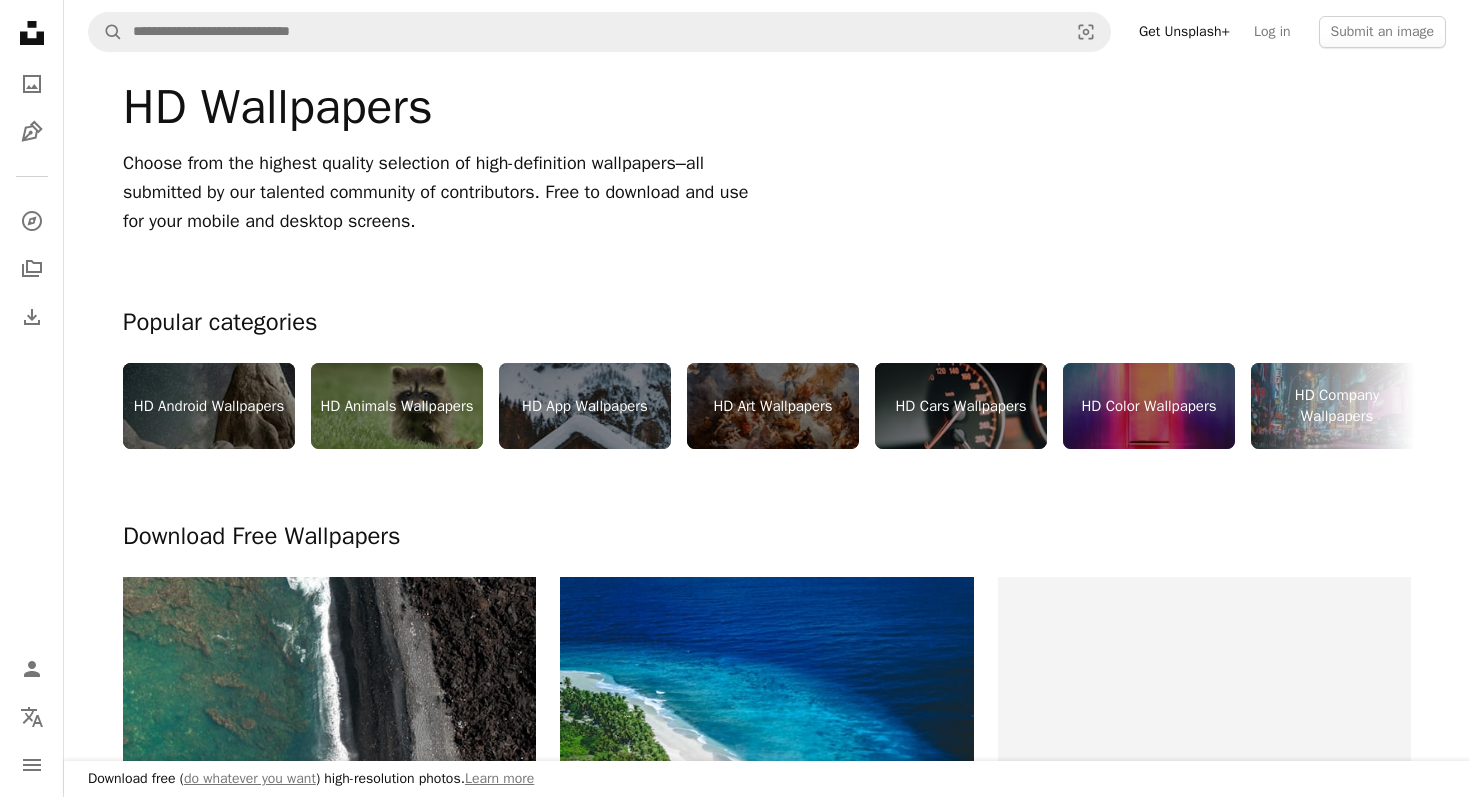 scroll, scrollTop: 0, scrollLeft: 0, axis: both 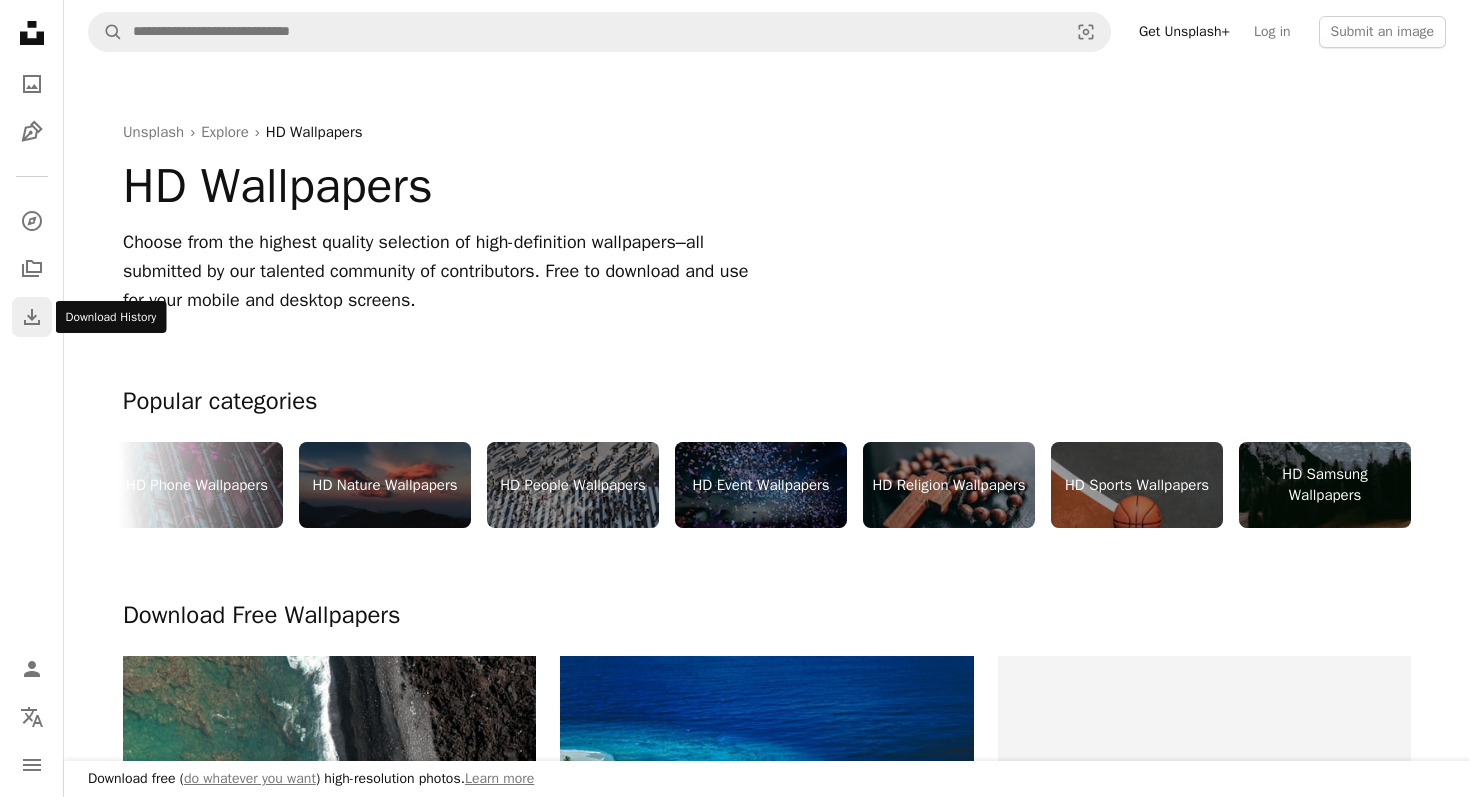 click on "Download" 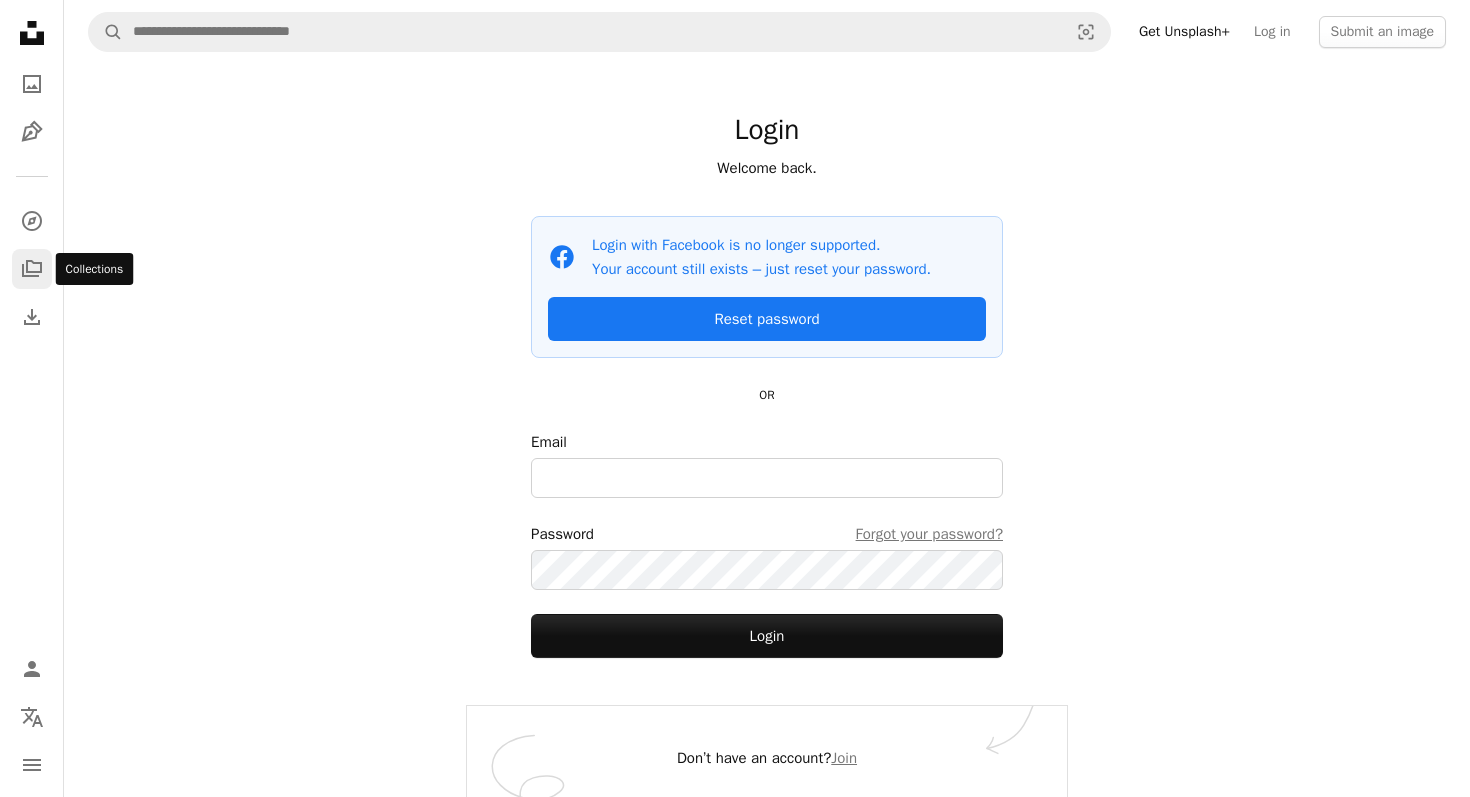 click on "A stack of folders" 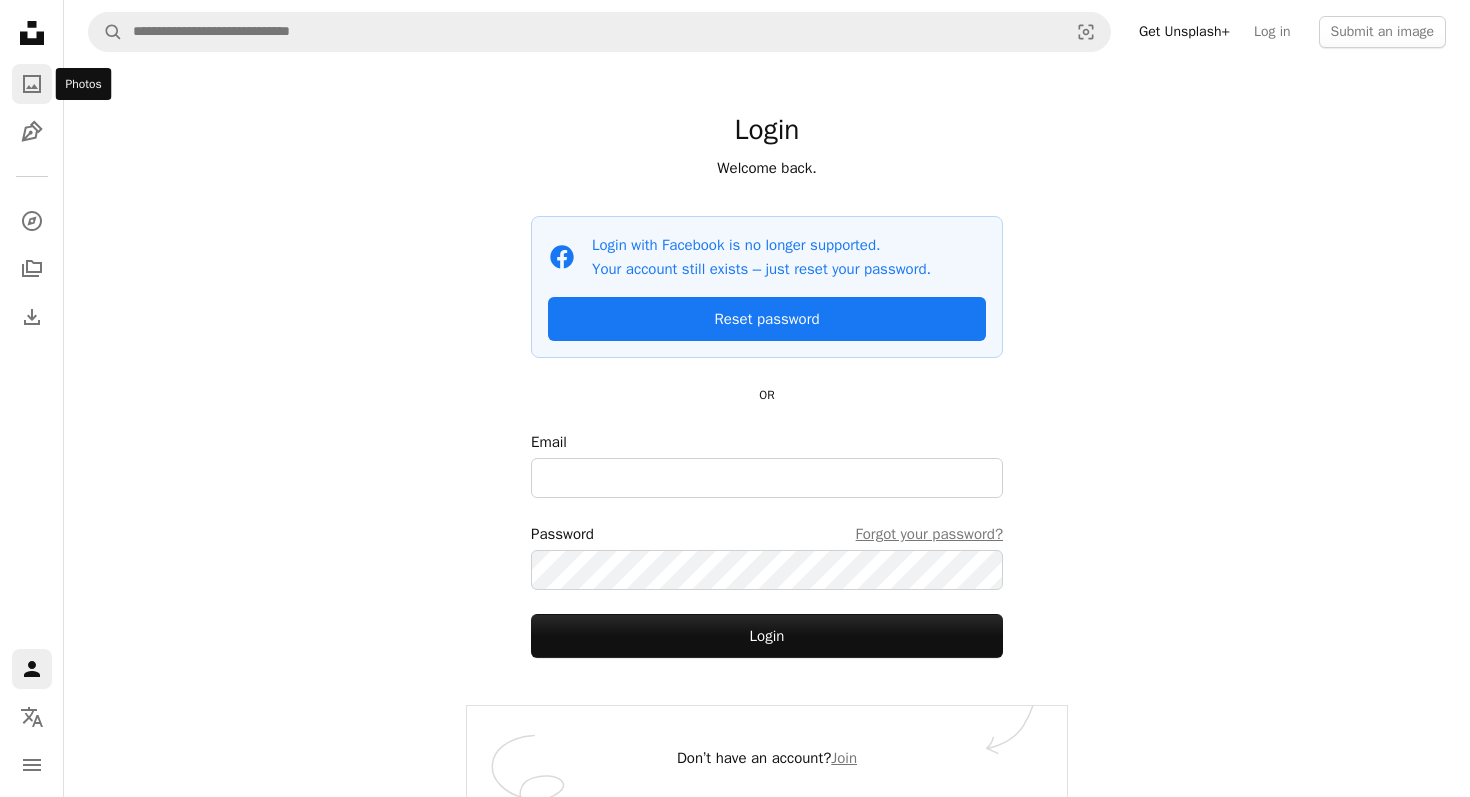 click on "A photo" 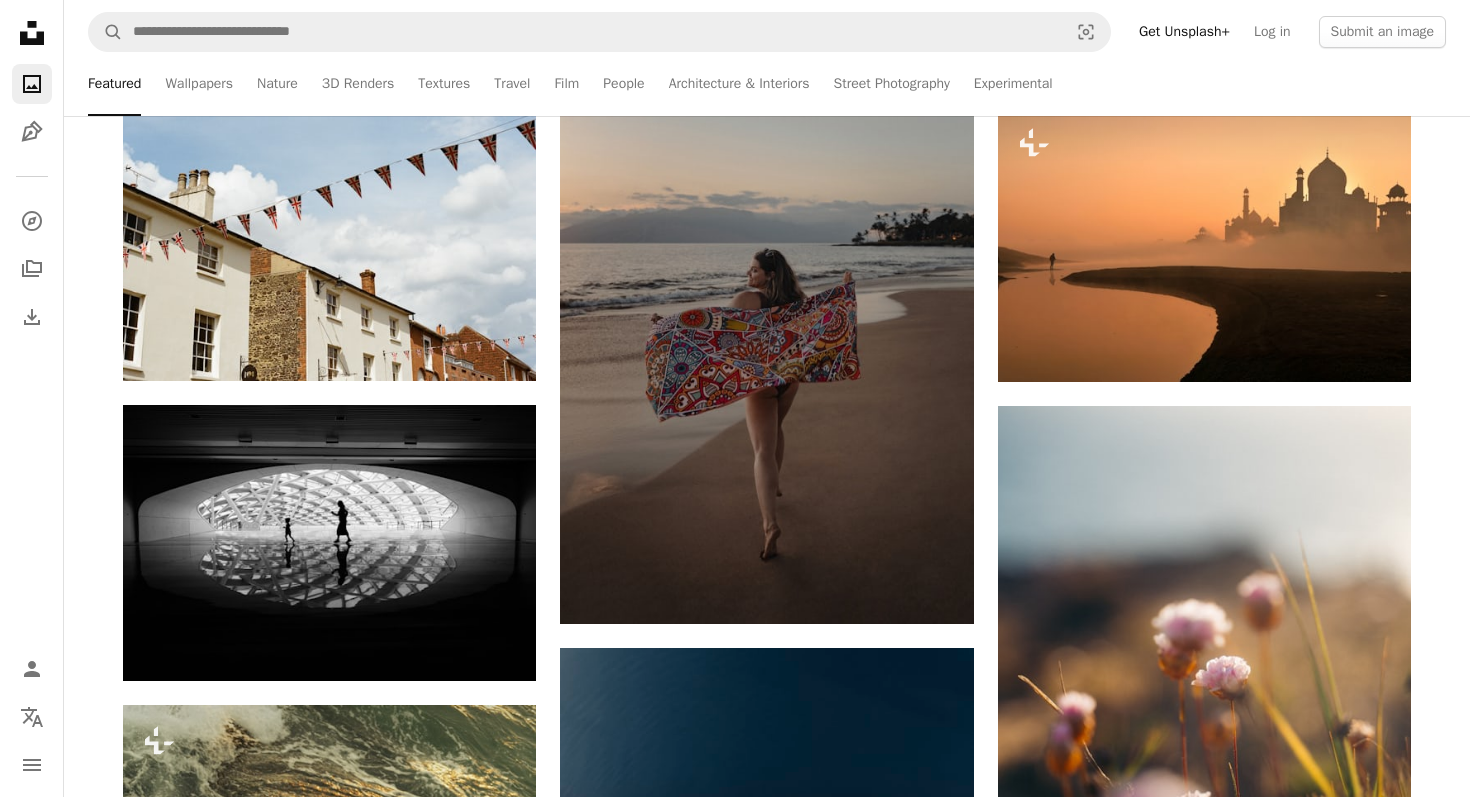 scroll, scrollTop: 1068, scrollLeft: 0, axis: vertical 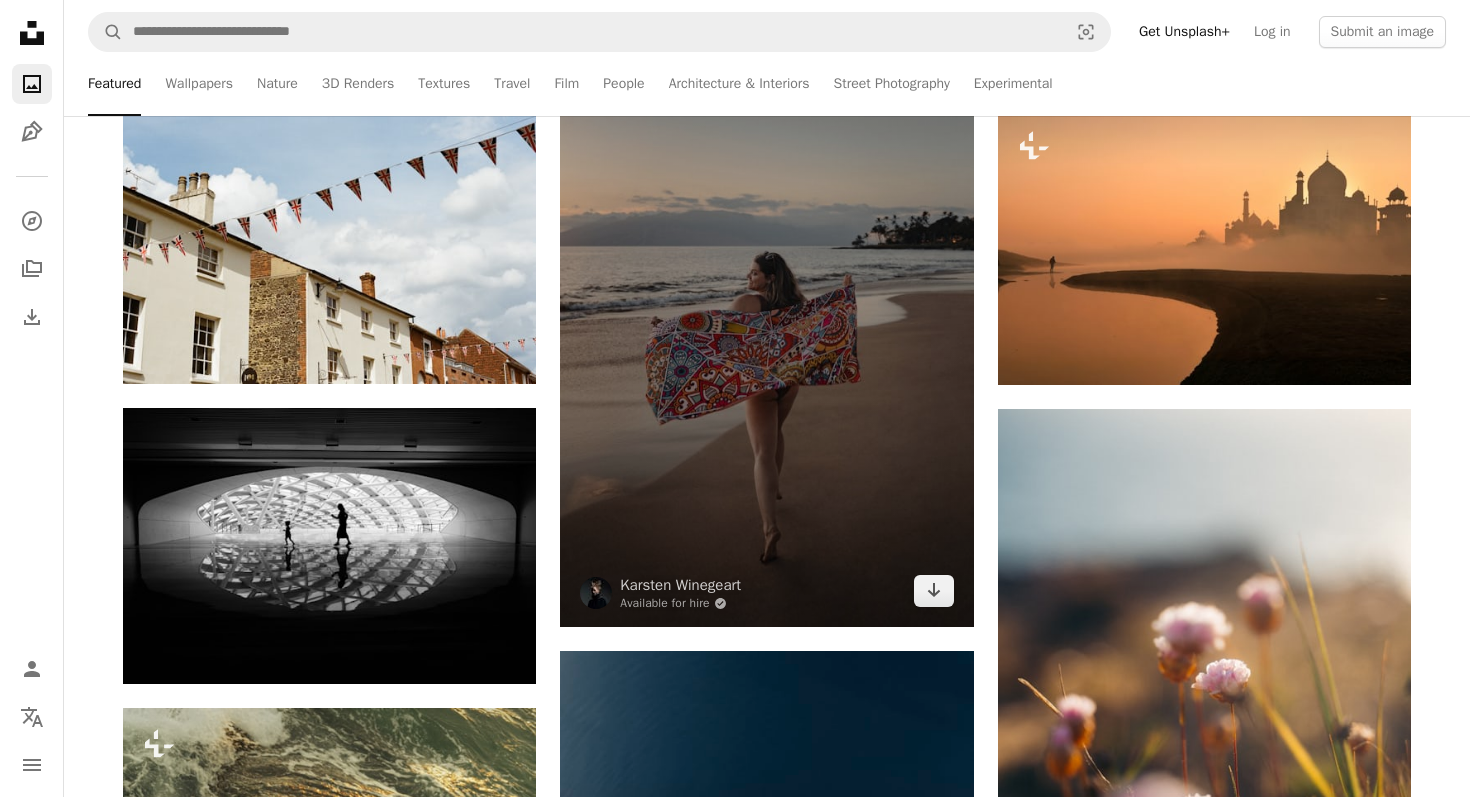 click at bounding box center (766, 317) 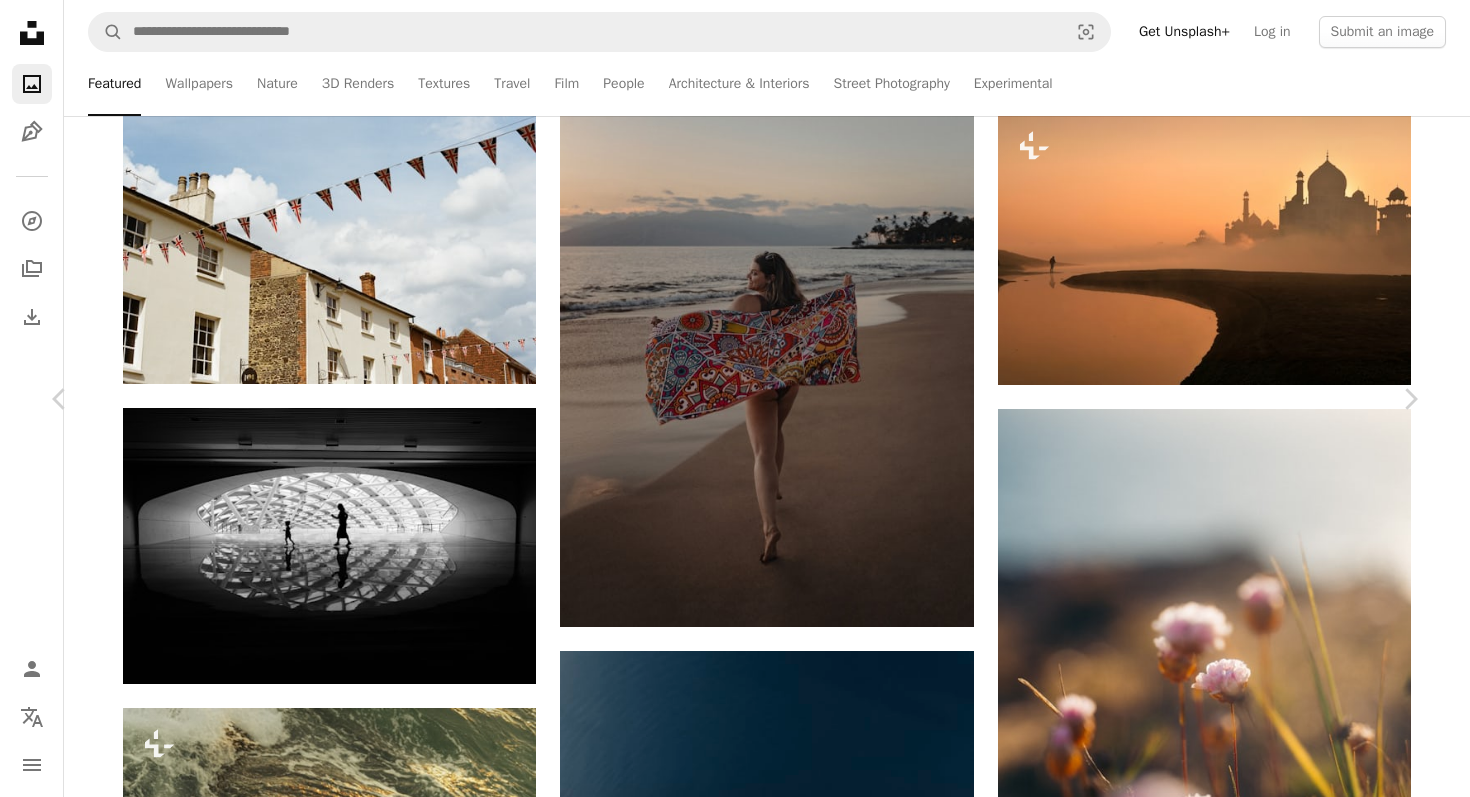 click at bounding box center (728, 3891) 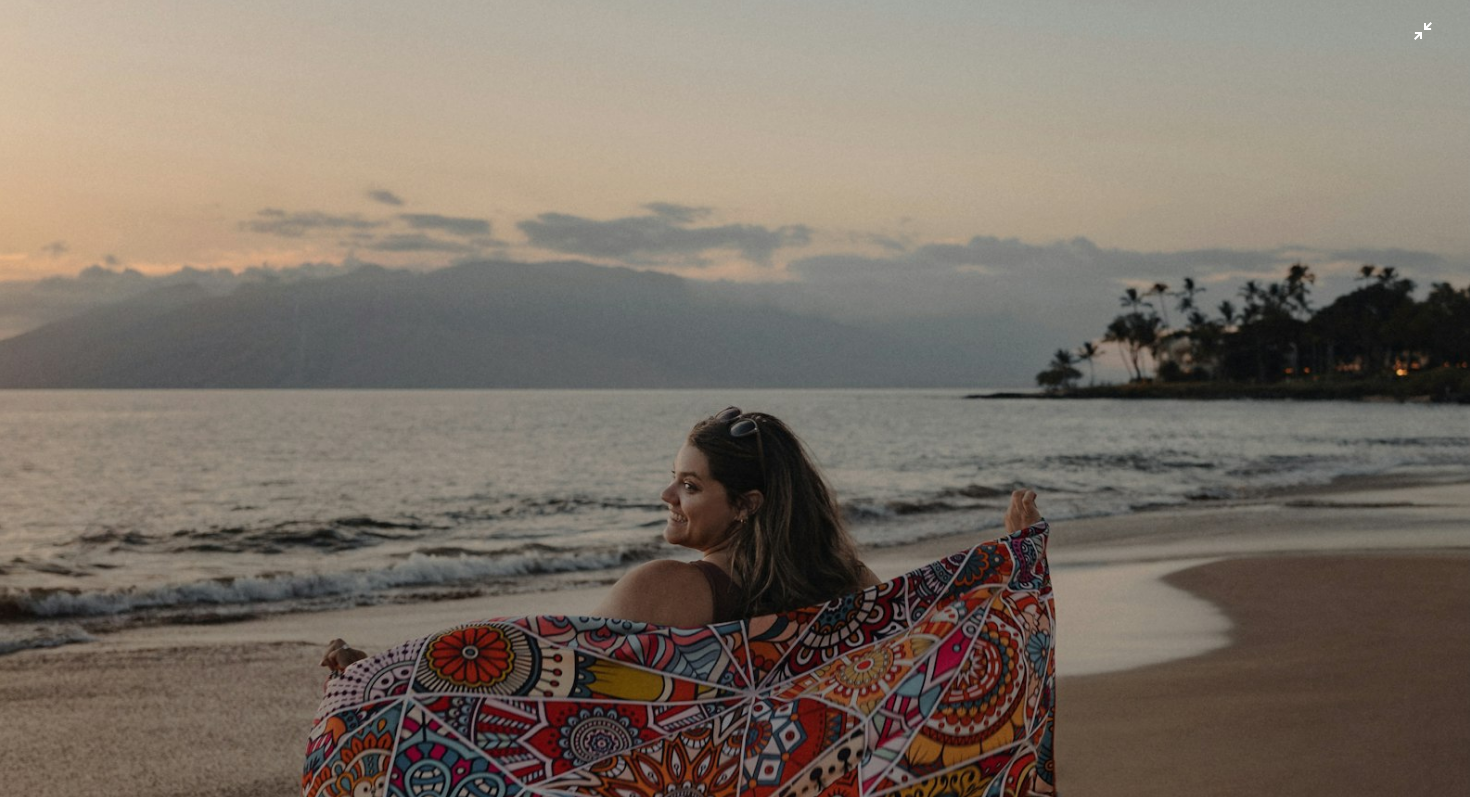 scroll, scrollTop: 459, scrollLeft: 0, axis: vertical 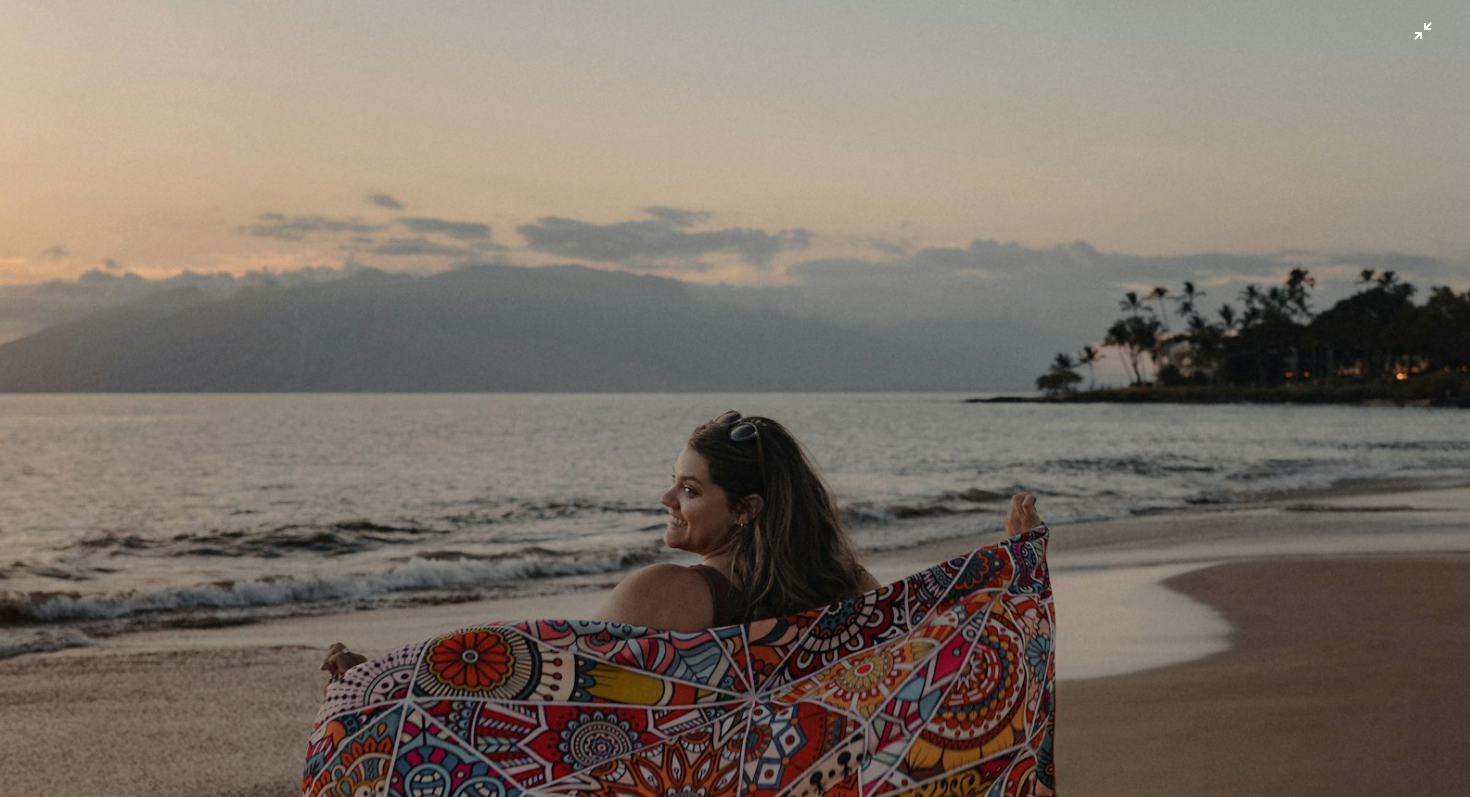 click at bounding box center [735, 645] 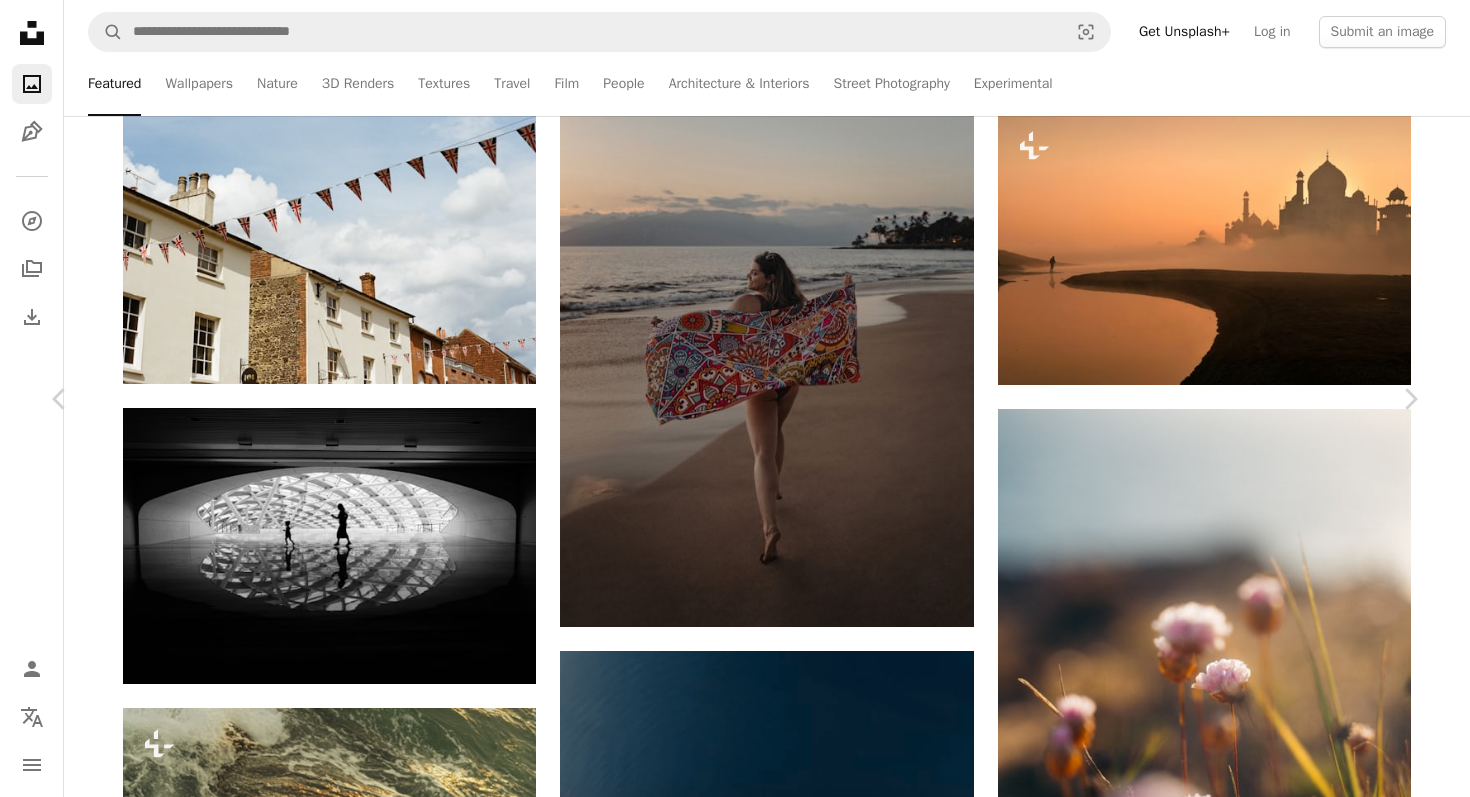 click on "[PLACE], [STATE], [COUNTRY]" at bounding box center [735, 3890] 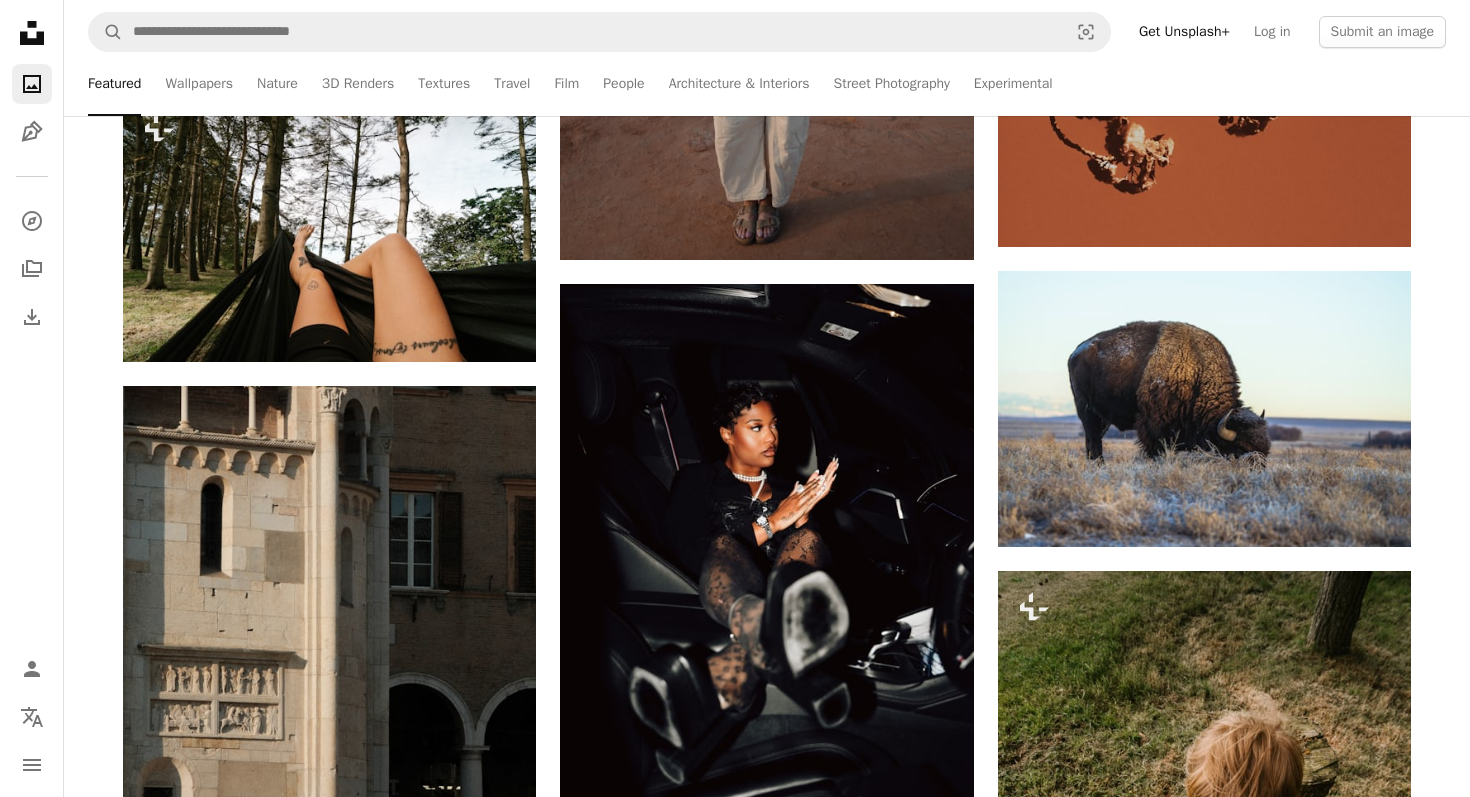 scroll, scrollTop: 2686, scrollLeft: 0, axis: vertical 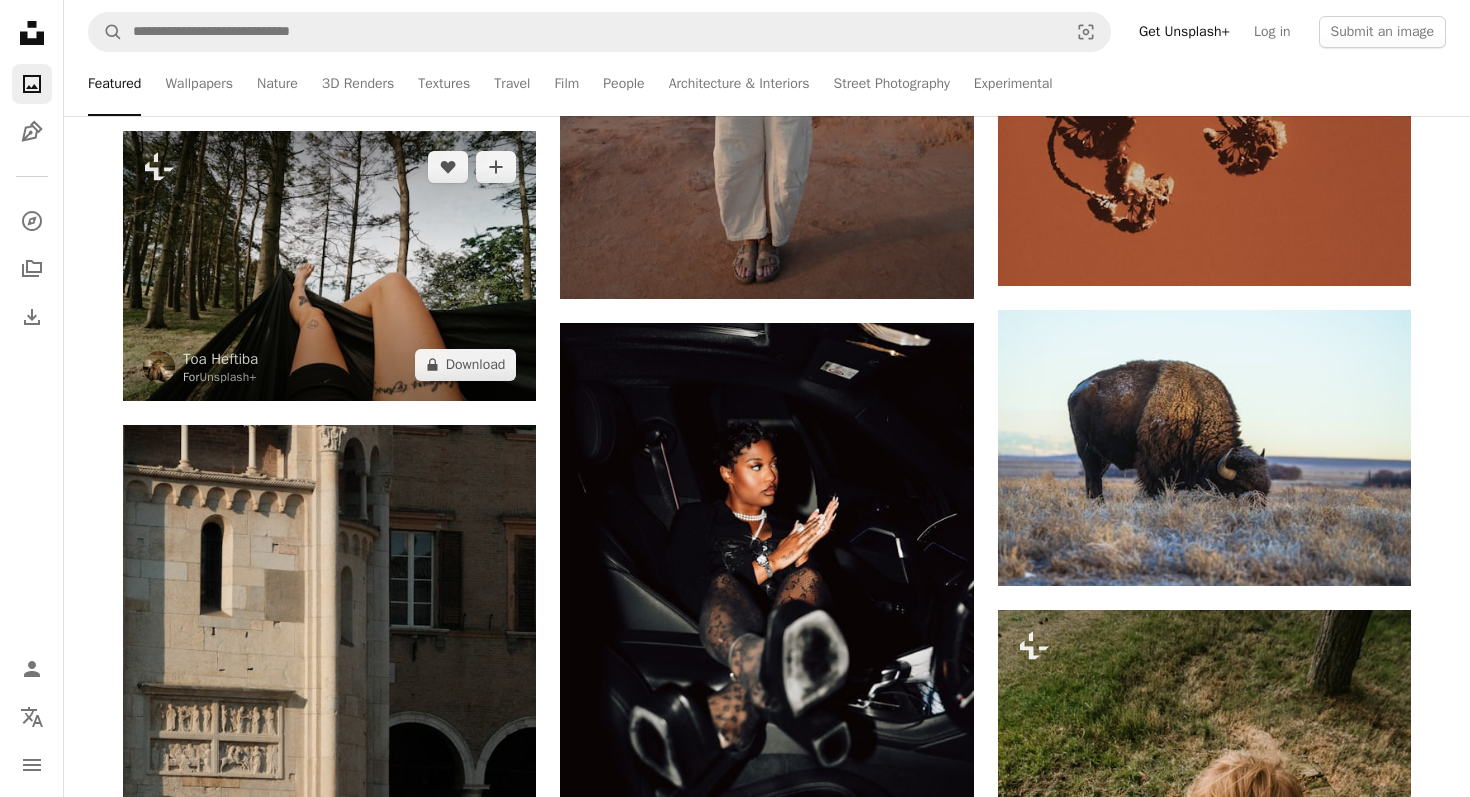 click at bounding box center [329, 265] 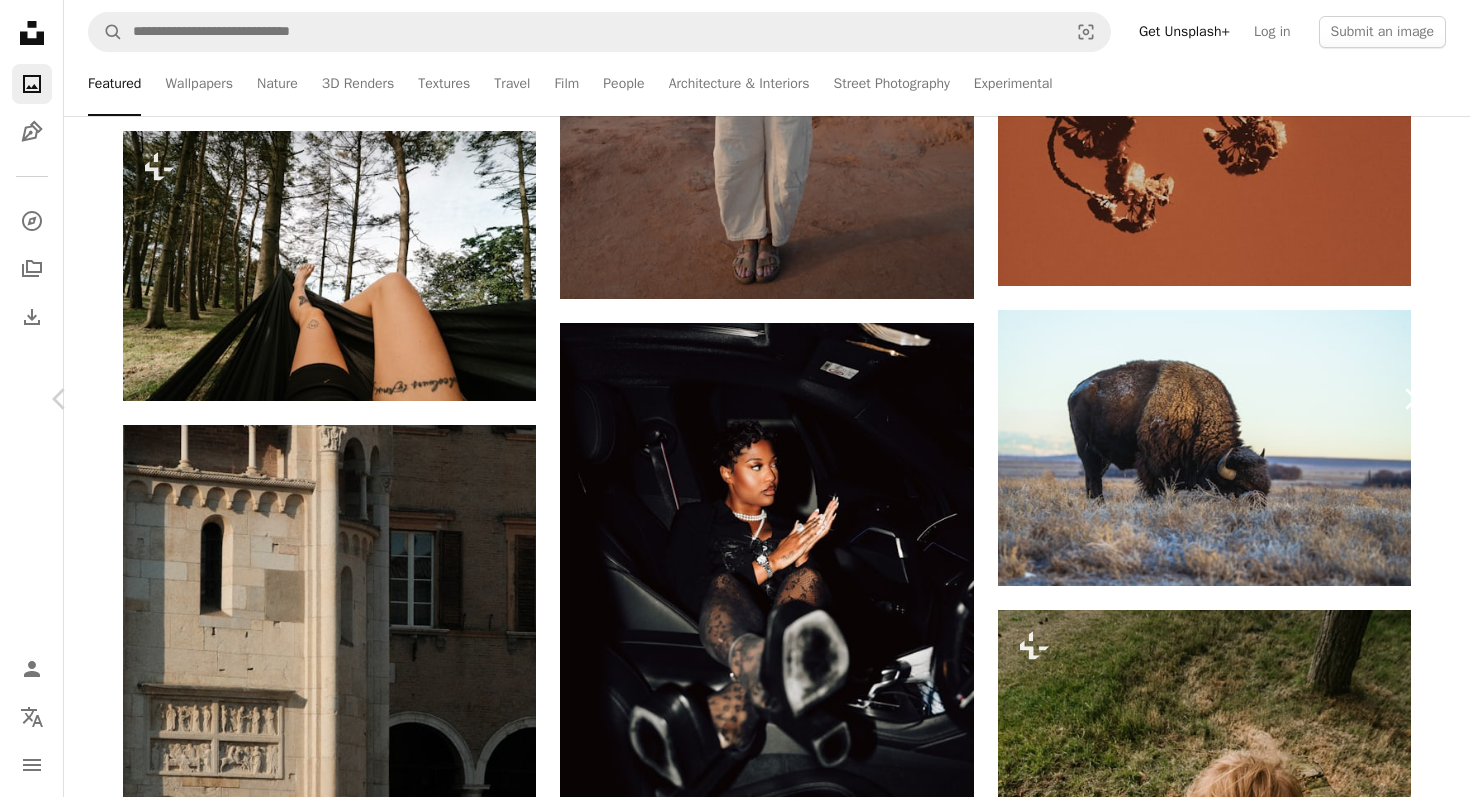 click on "Chevron right" at bounding box center (1410, 399) 